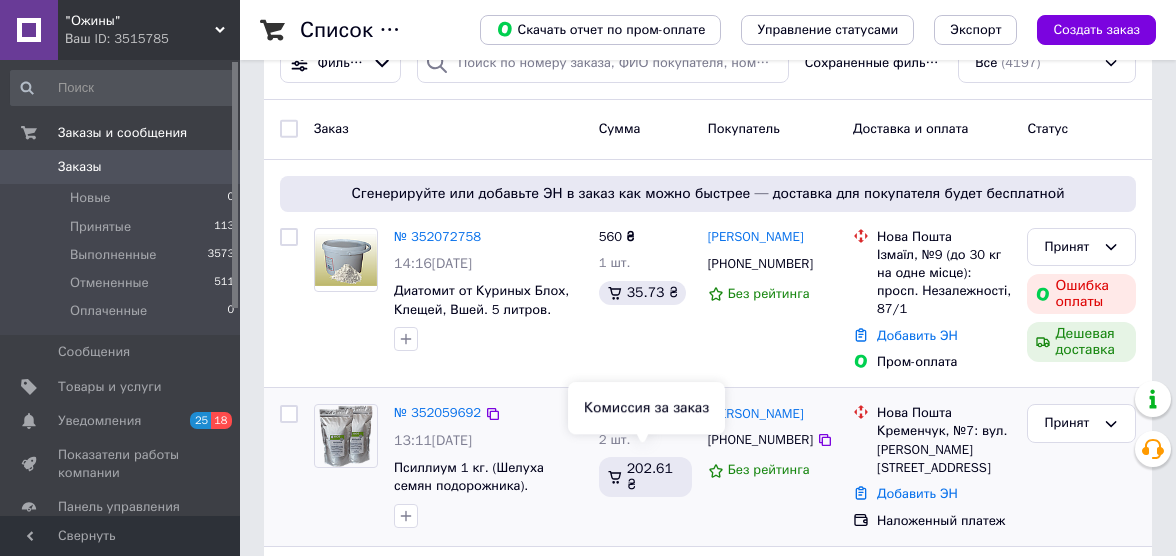 scroll, scrollTop: 0, scrollLeft: 0, axis: both 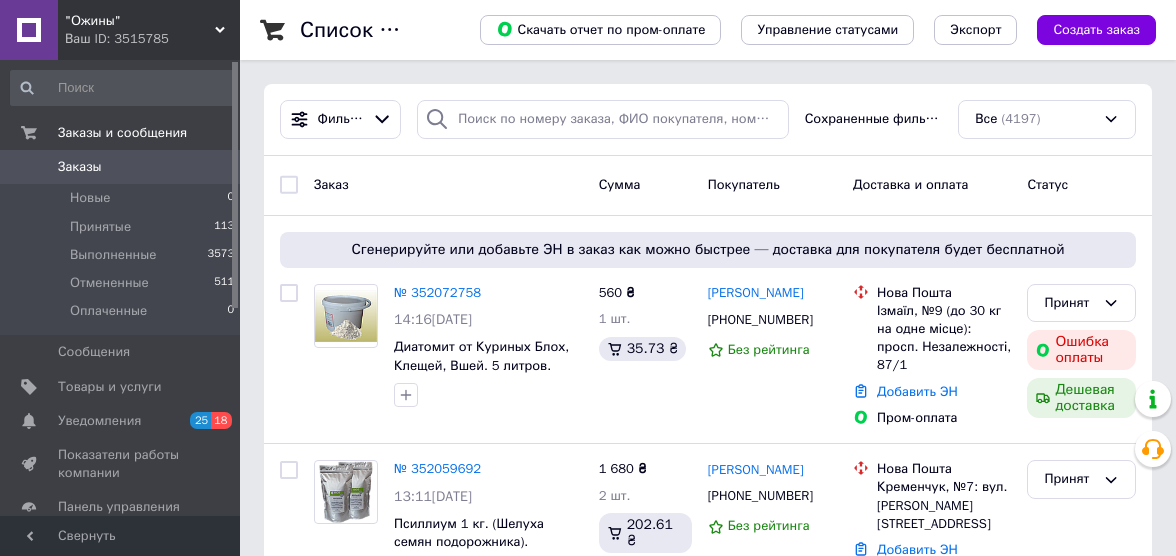 click at bounding box center [289, 185] 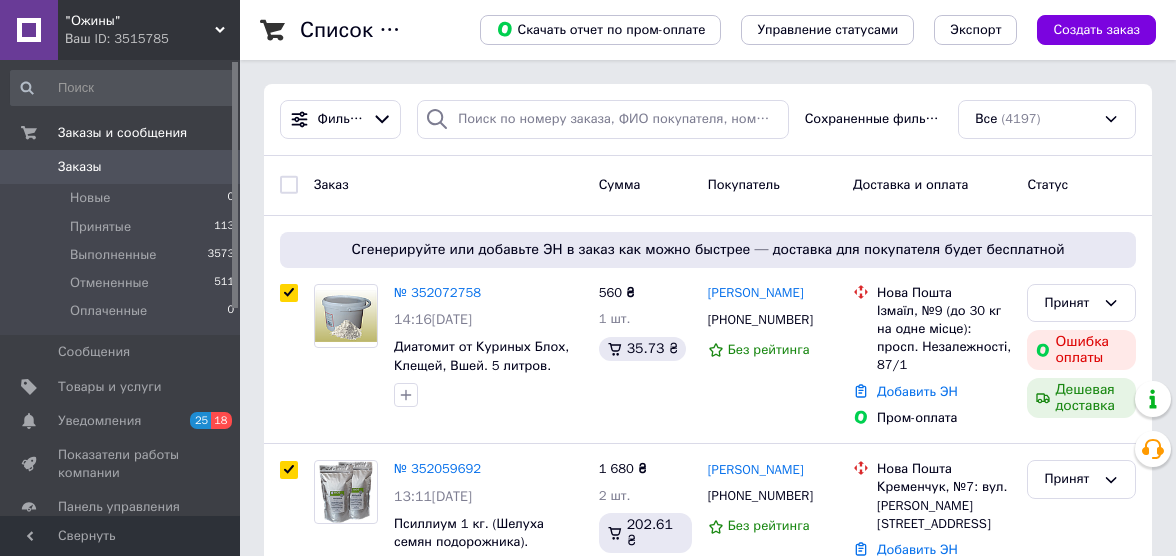 checkbox on "true" 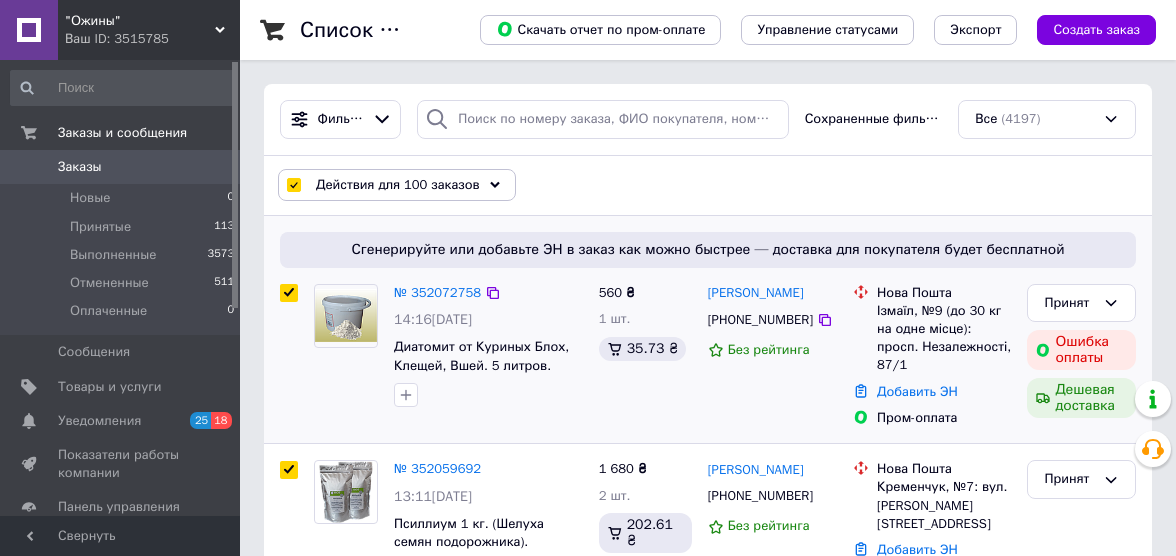 click at bounding box center [289, 293] 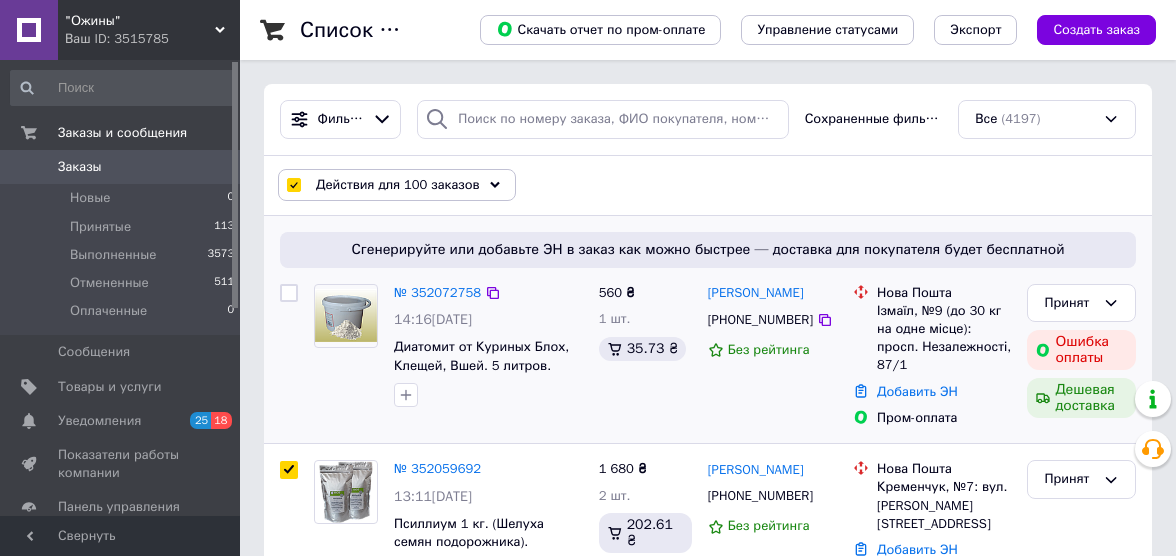 checkbox on "false" 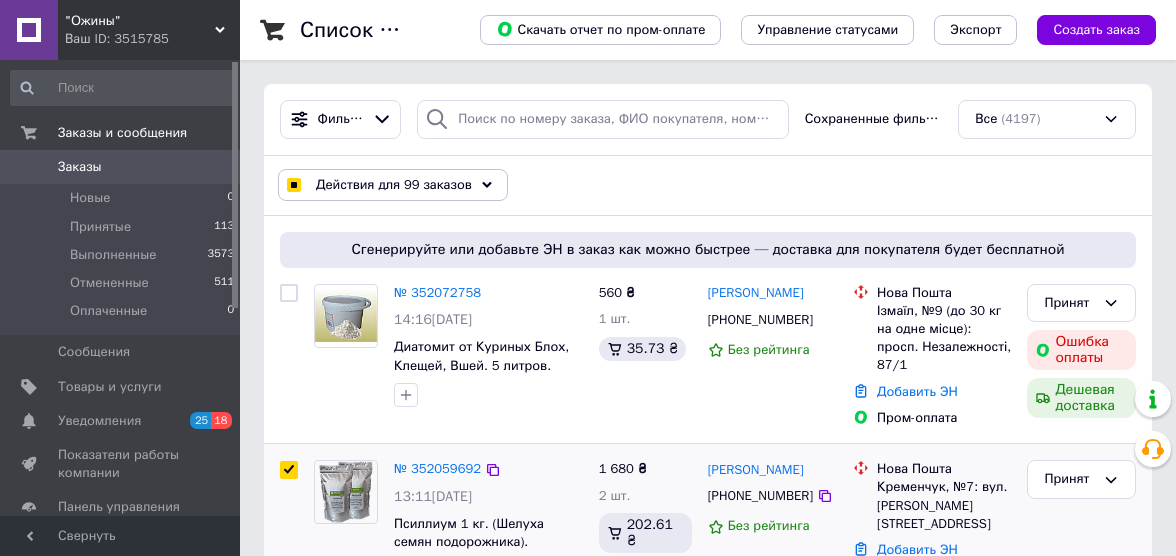 click at bounding box center (289, 470) 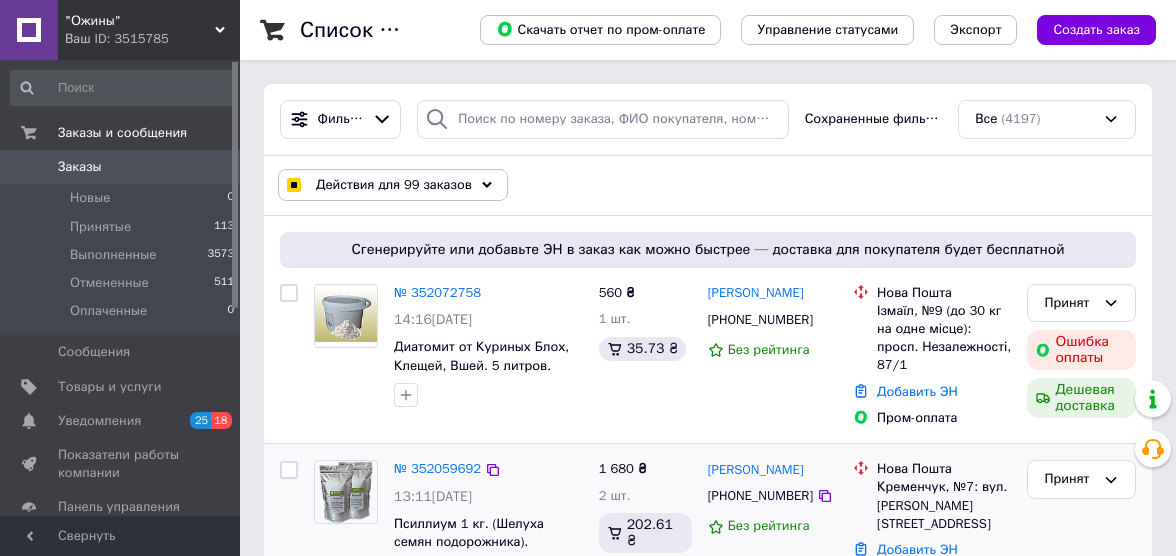 checkbox on "false" 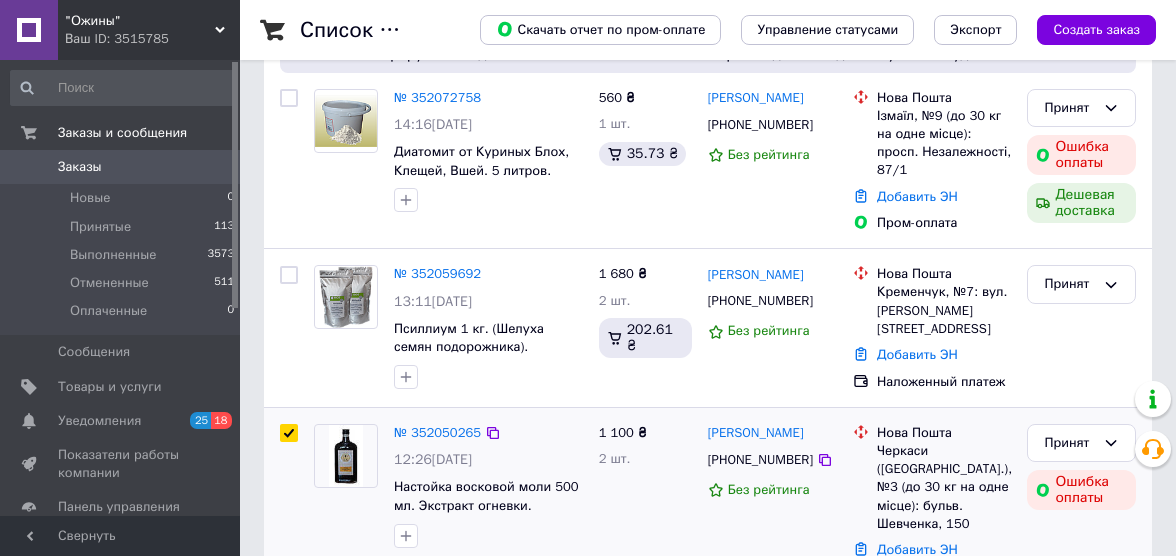 scroll, scrollTop: 272, scrollLeft: 0, axis: vertical 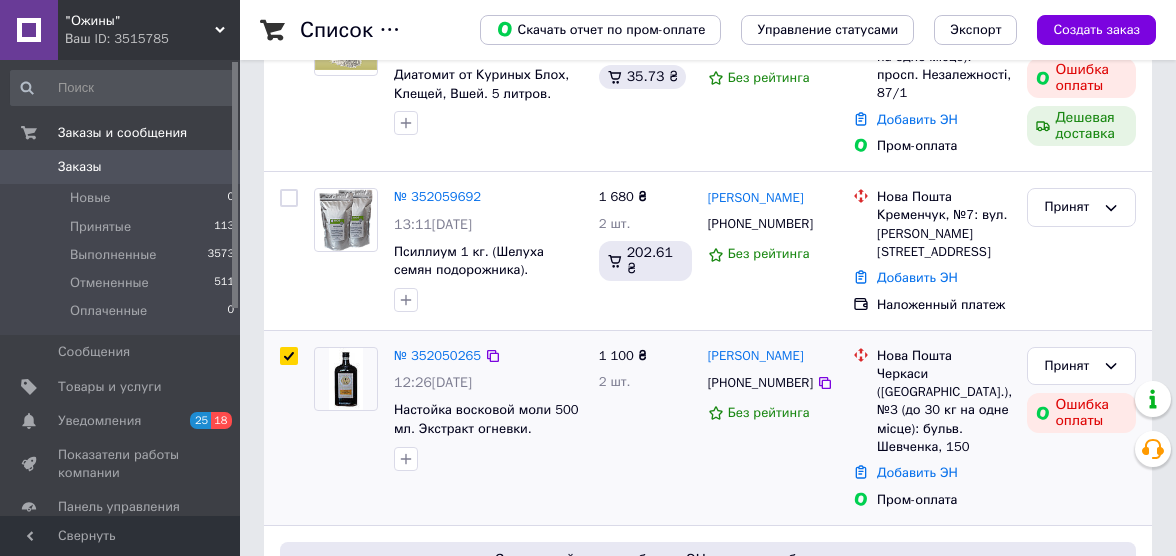 click at bounding box center (289, 356) 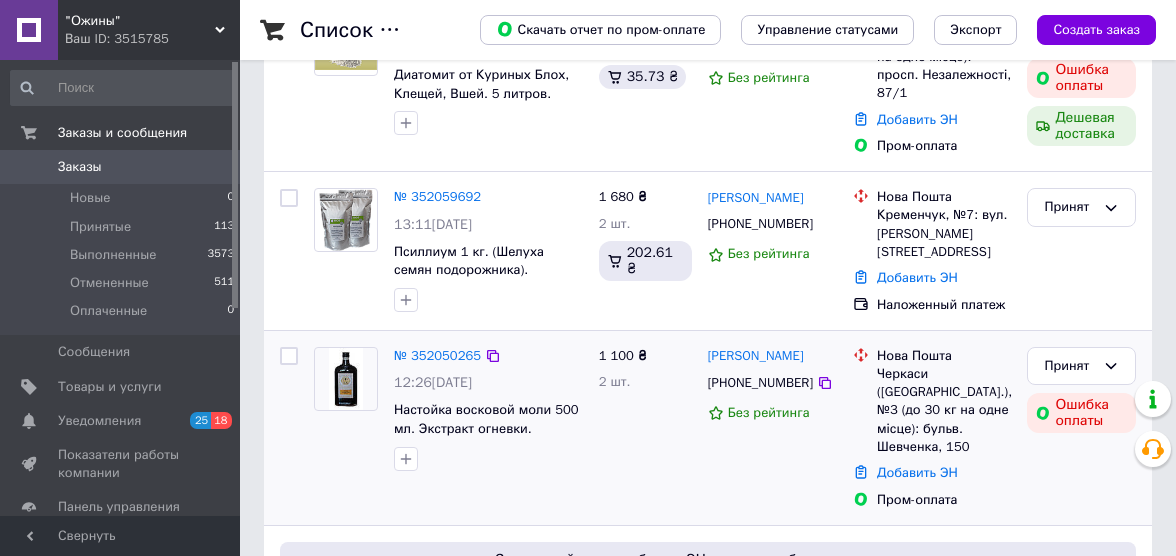 checkbox on "false" 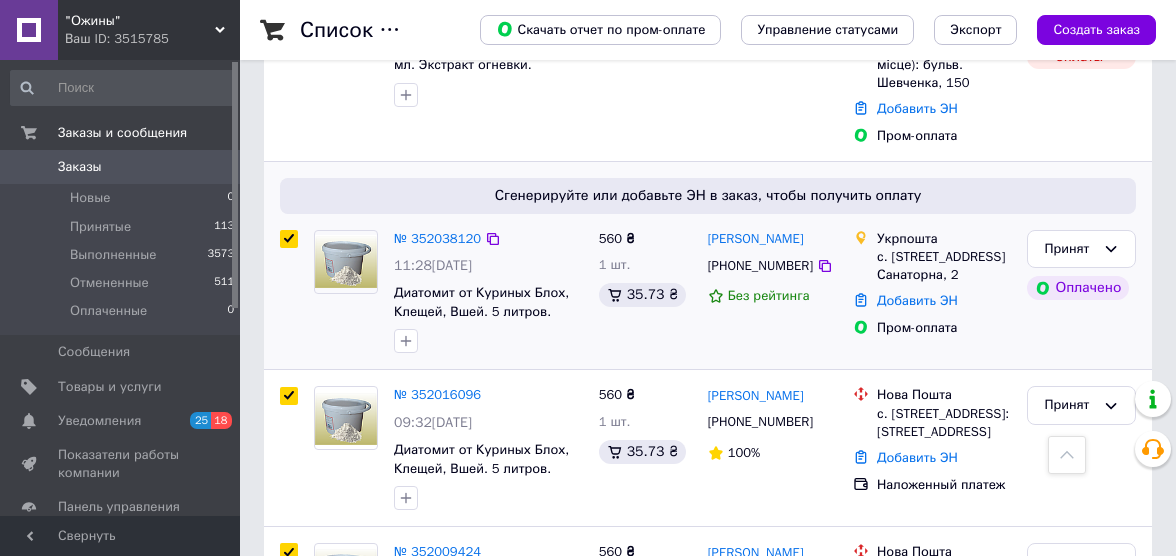 scroll, scrollTop: 545, scrollLeft: 0, axis: vertical 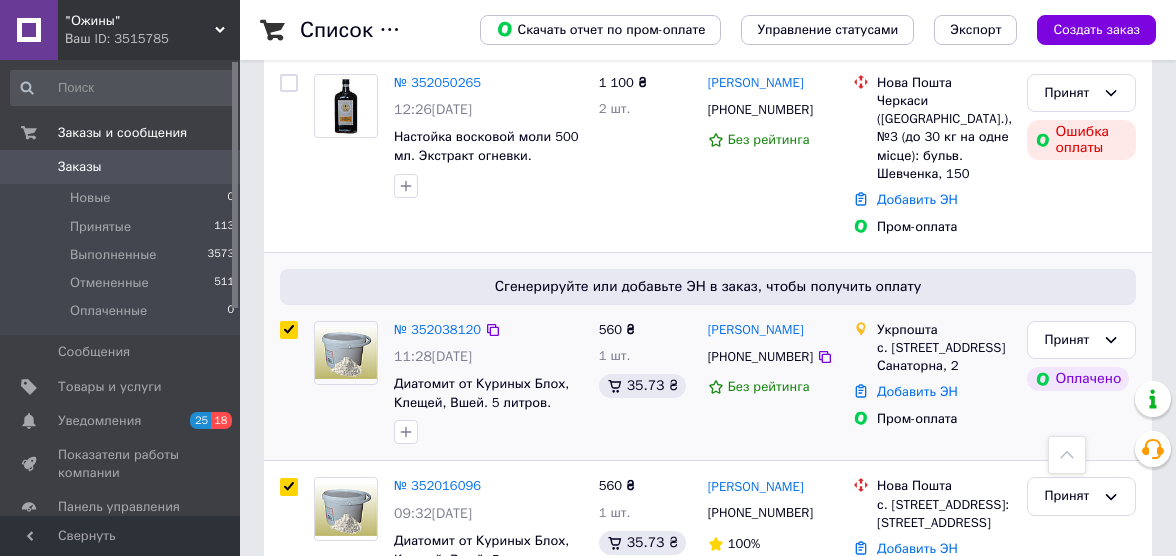 click at bounding box center [289, 330] 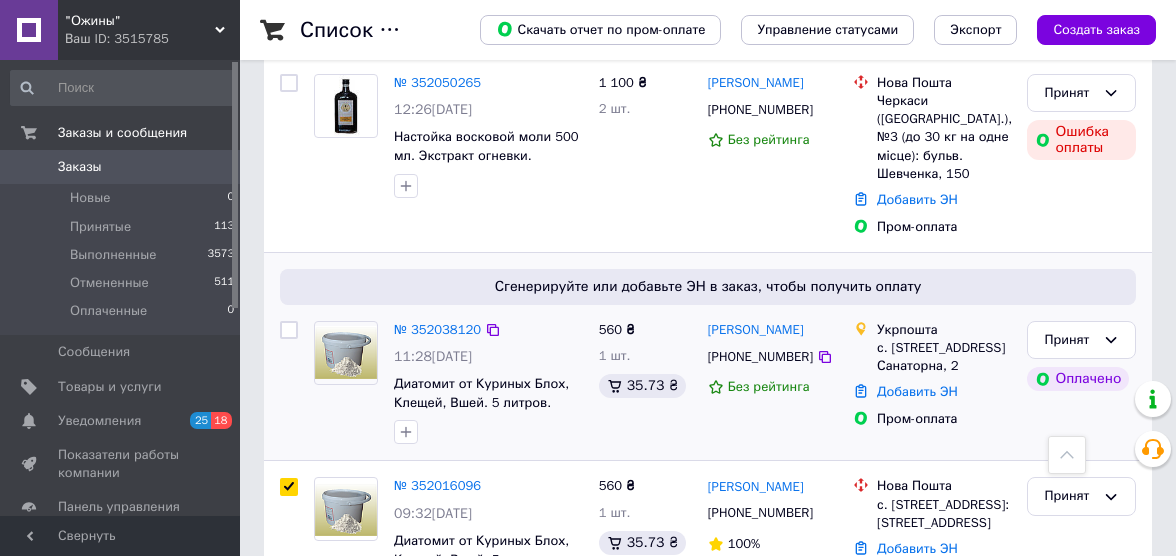 checkbox on "false" 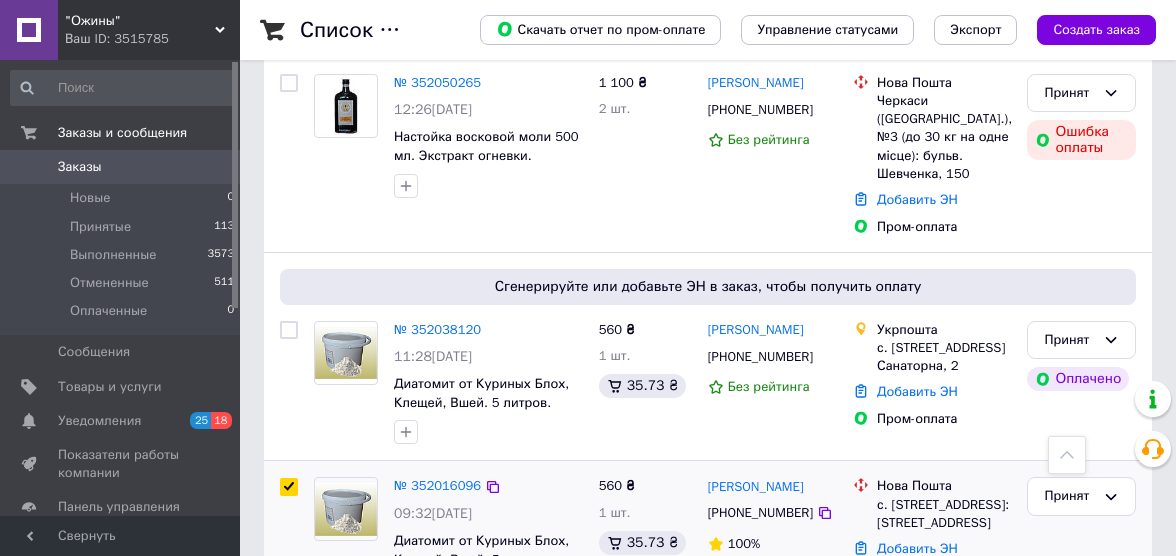click at bounding box center (289, 487) 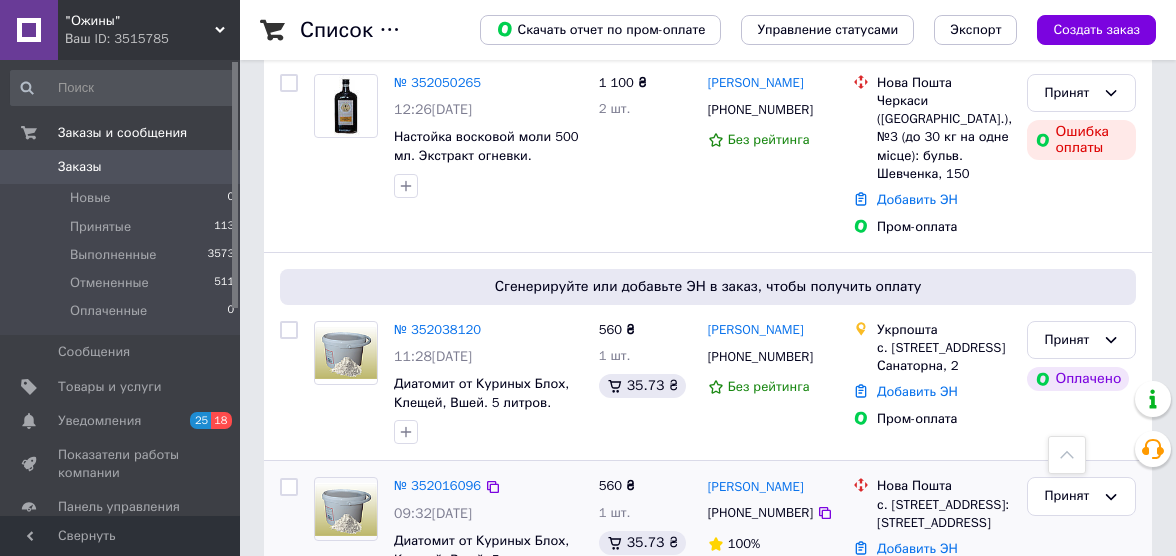 checkbox on "false" 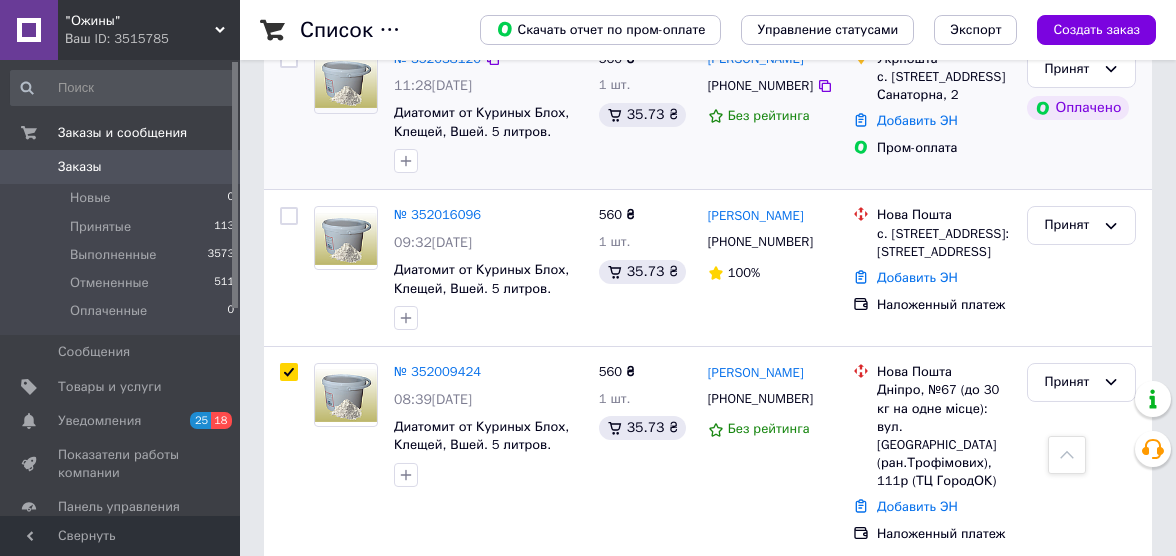 scroll, scrollTop: 818, scrollLeft: 0, axis: vertical 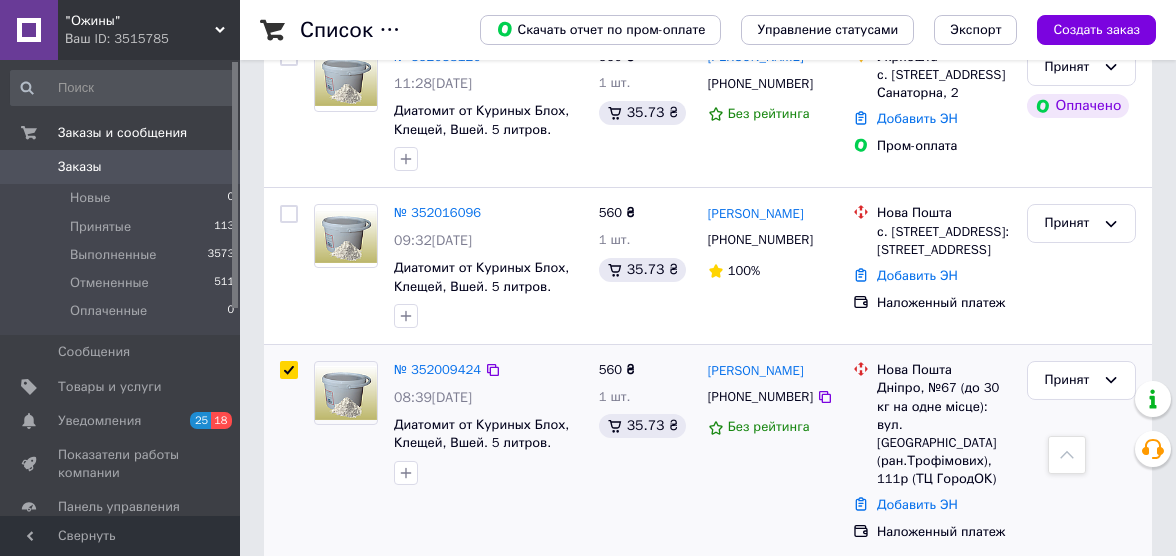 click at bounding box center [289, 370] 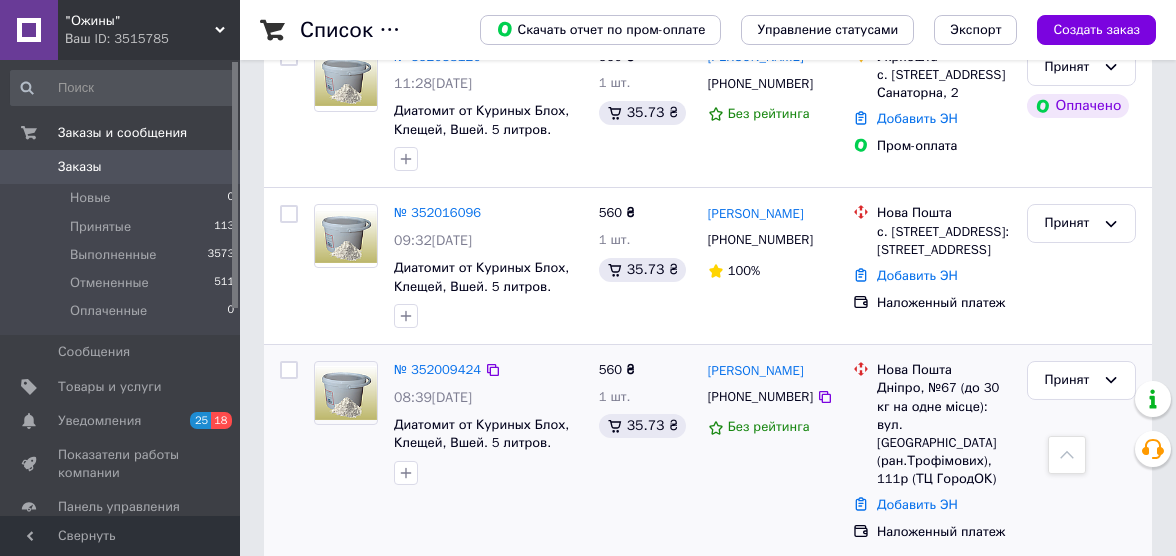 checkbox on "false" 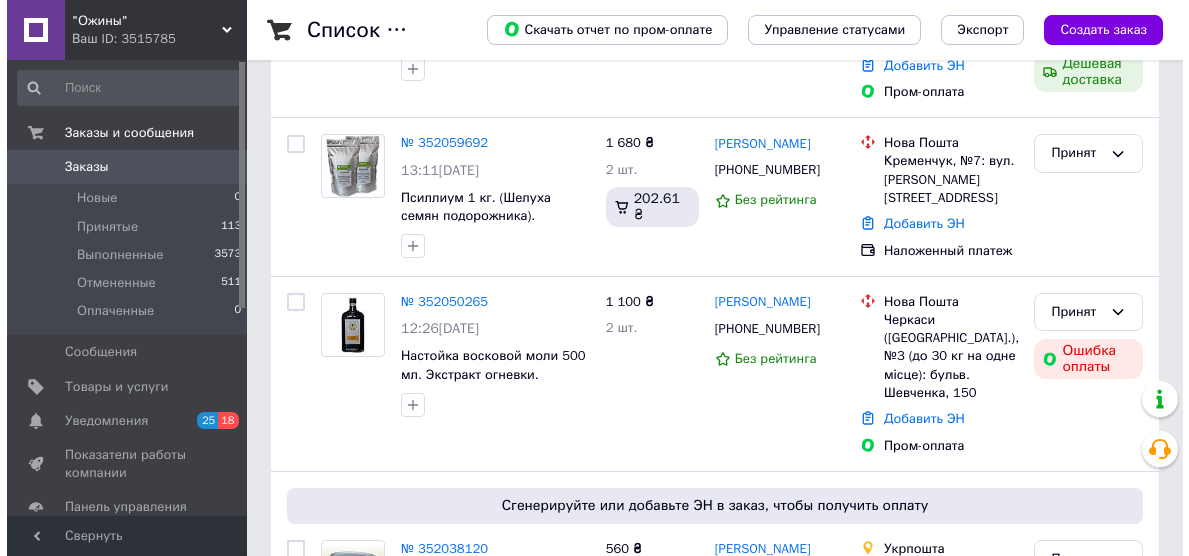 scroll, scrollTop: 0, scrollLeft: 0, axis: both 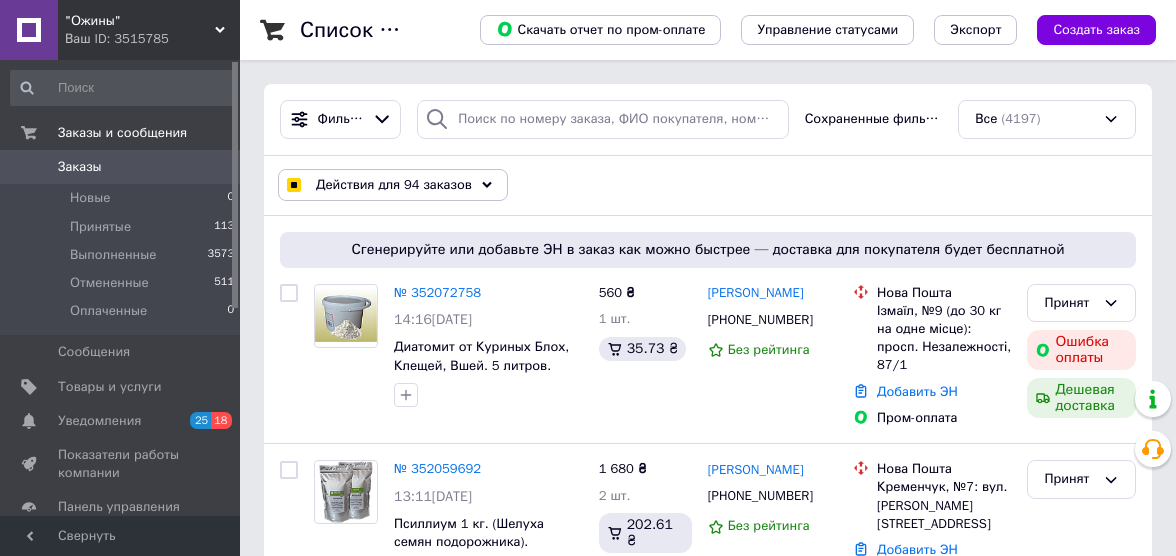 click 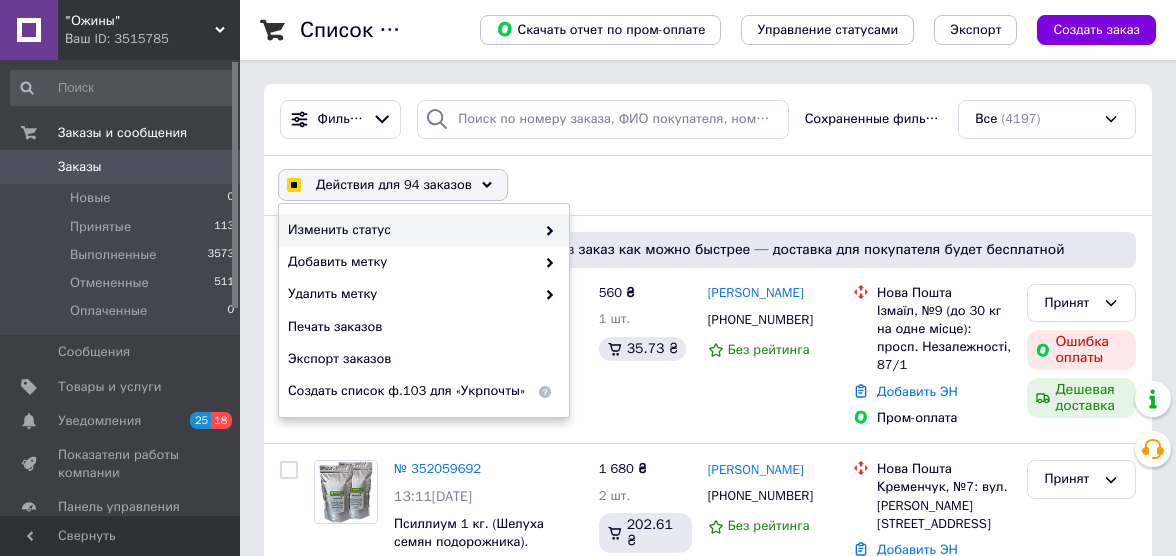 click on "Изменить статус" at bounding box center (411, 230) 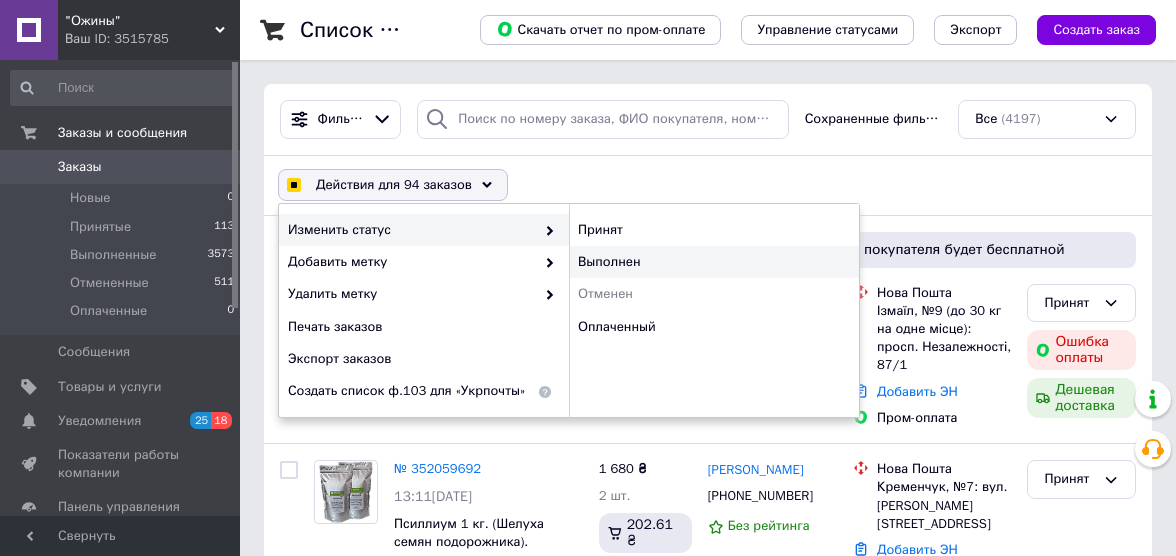 click on "Выполнен" at bounding box center [714, 262] 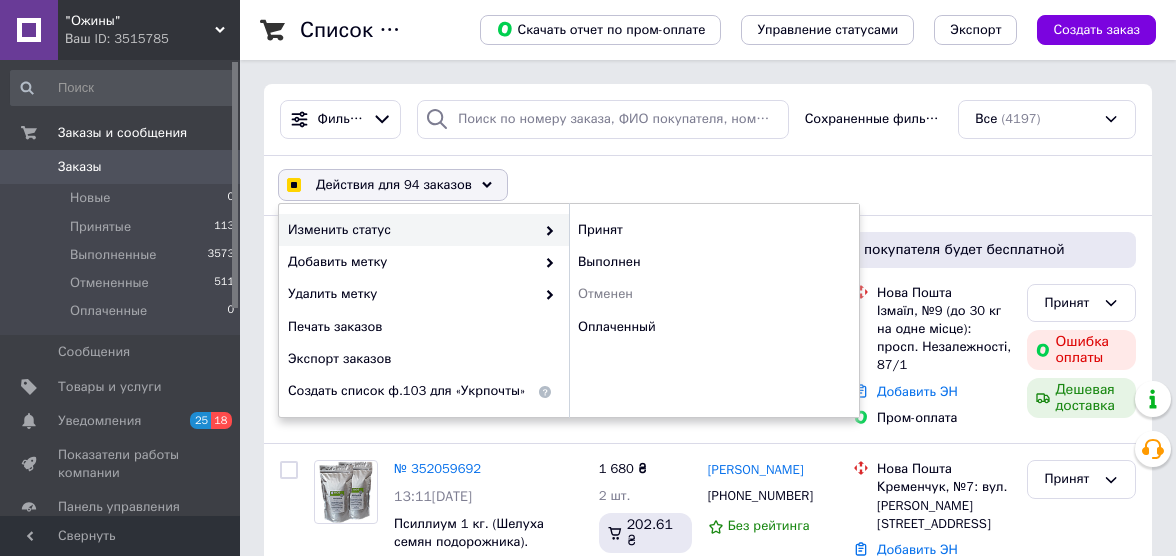 checkbox on "true" 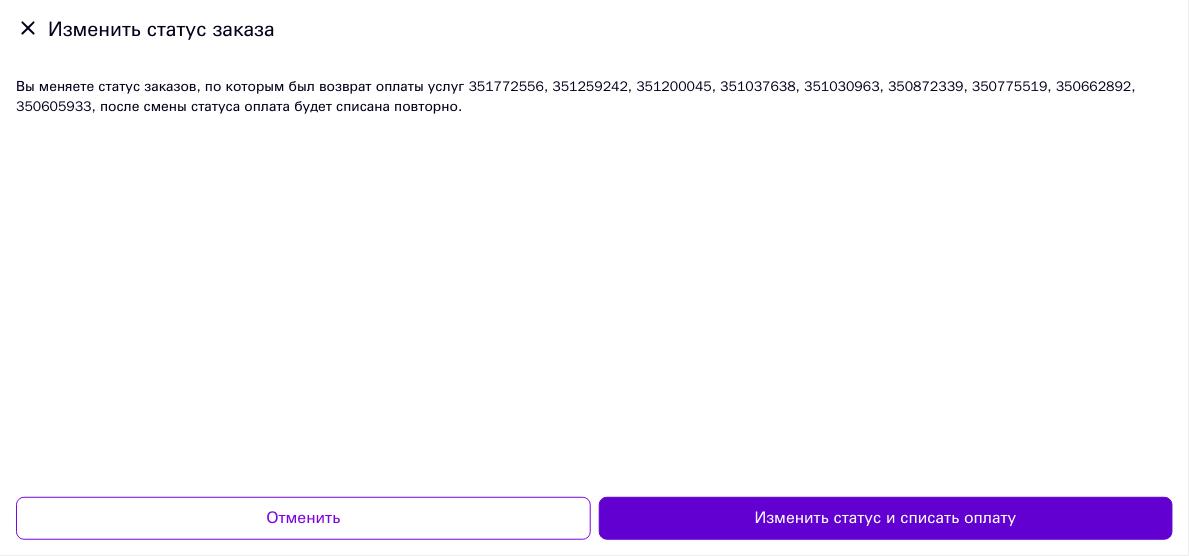 click on "Изменить статус и списать оплату" at bounding box center (886, 518) 